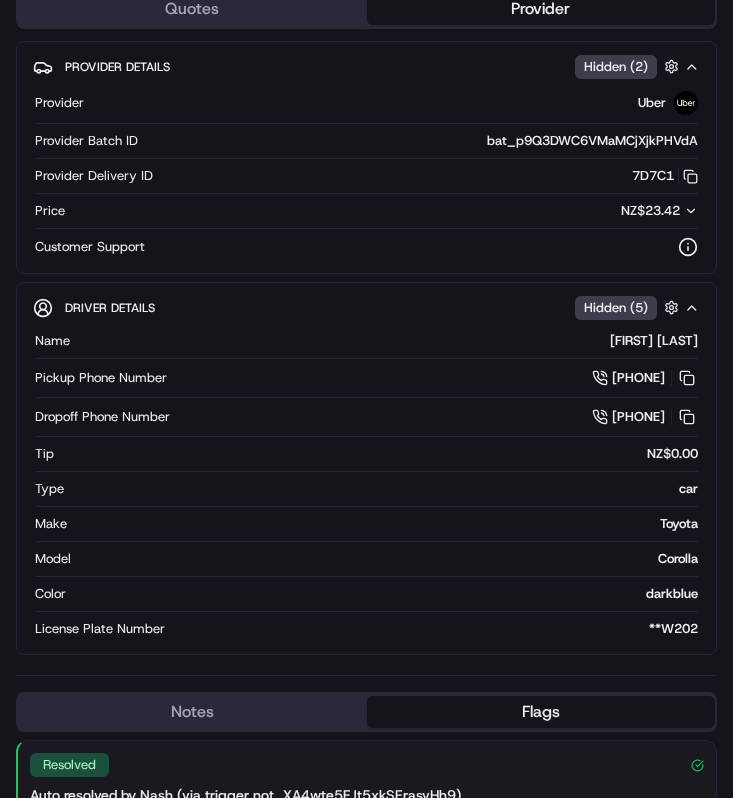 scroll, scrollTop: 0, scrollLeft: 0, axis: both 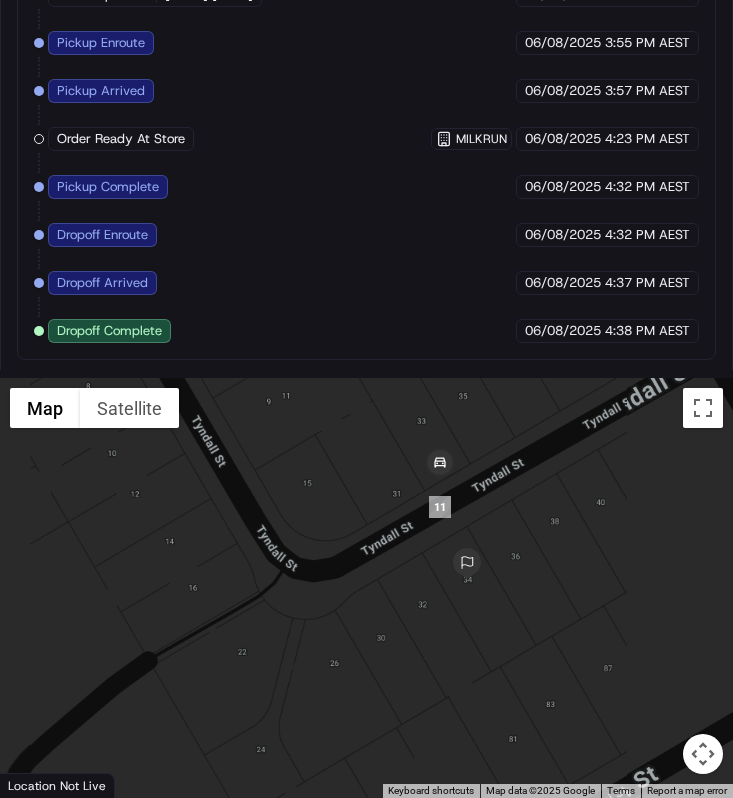 drag, startPoint x: 417, startPoint y: 497, endPoint x: 344, endPoint y: 519, distance: 76.243034 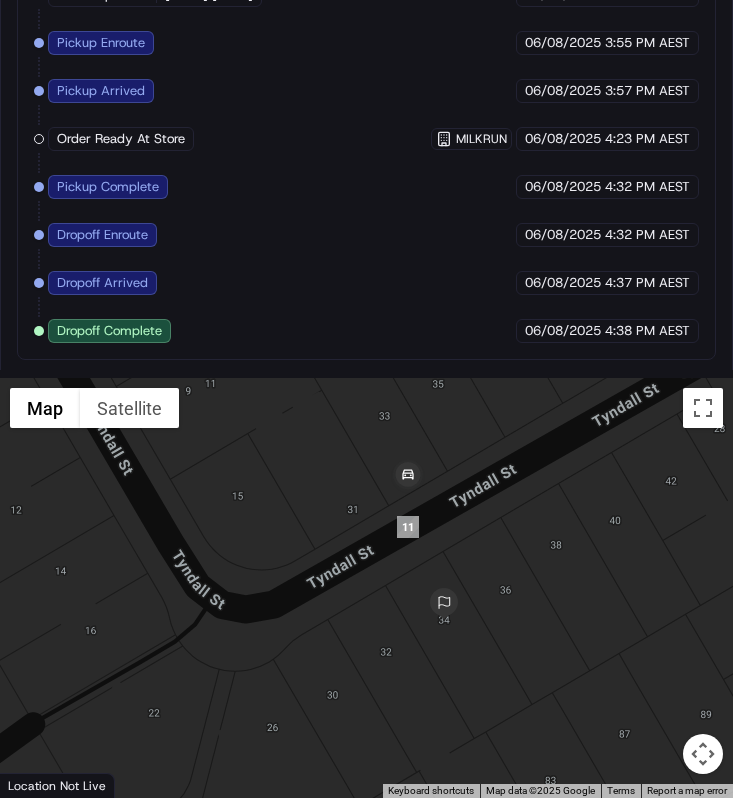 drag, startPoint x: 430, startPoint y: 562, endPoint x: 411, endPoint y: 605, distance: 47.010635 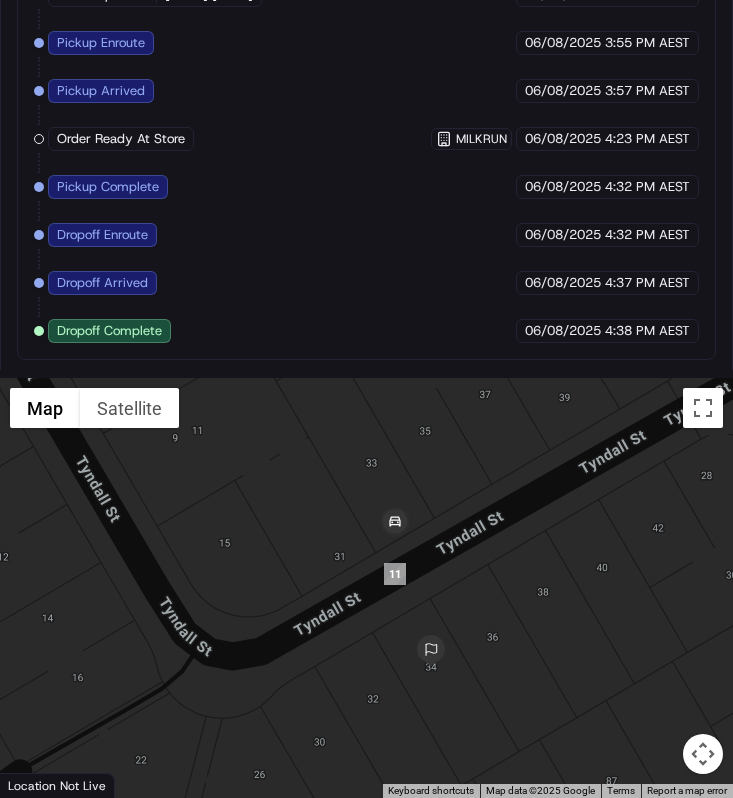 drag, startPoint x: 411, startPoint y: 605, endPoint x: 402, endPoint y: 650, distance: 45.891174 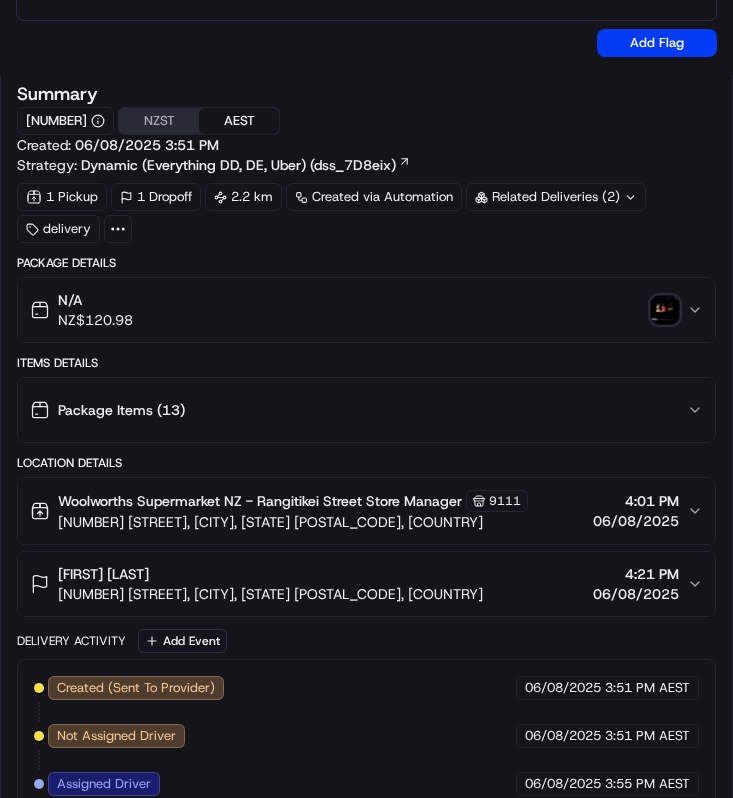 scroll, scrollTop: 1914, scrollLeft: 0, axis: vertical 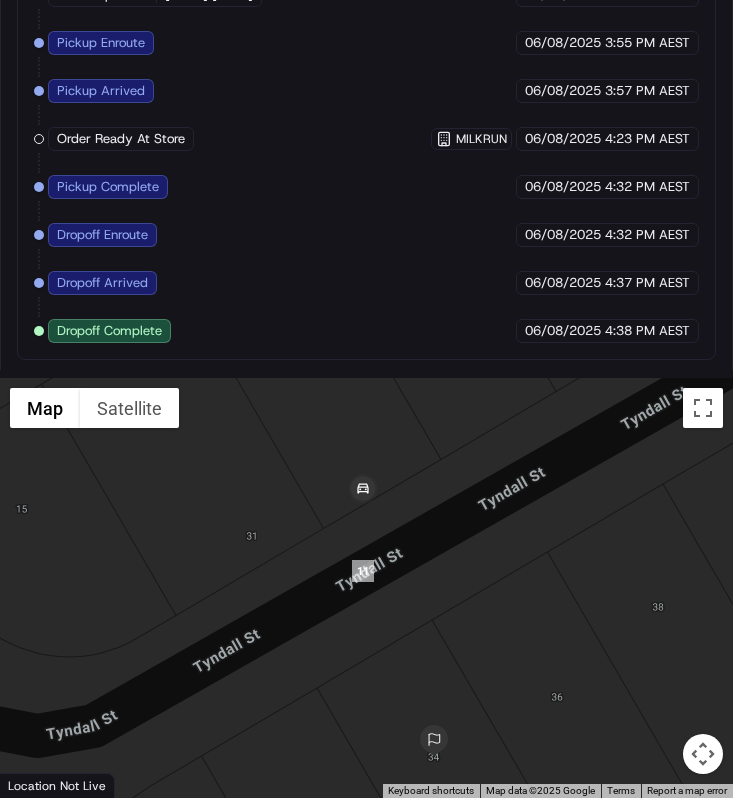 drag, startPoint x: 421, startPoint y: 585, endPoint x: 474, endPoint y: 457, distance: 138.5388 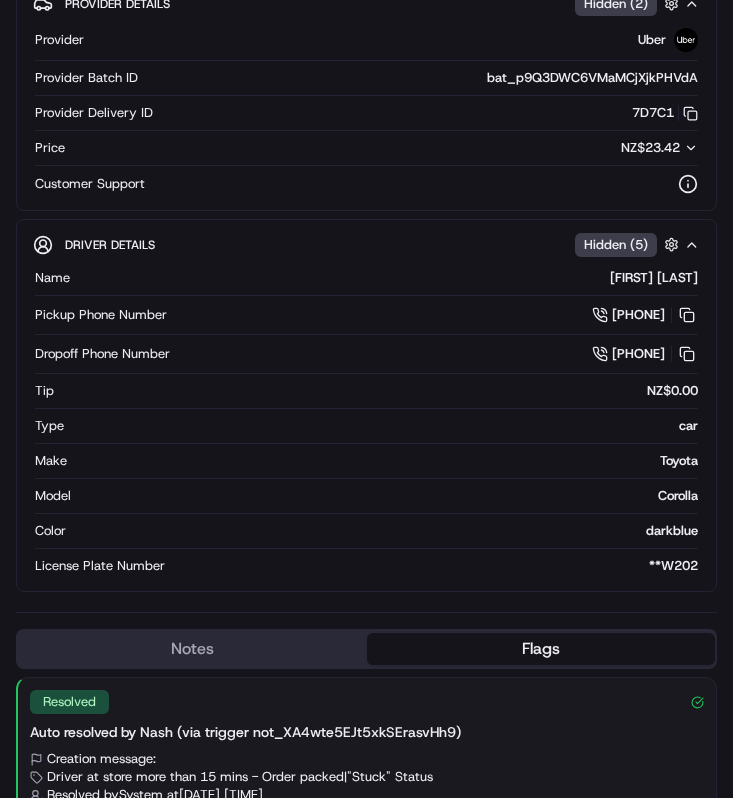 scroll, scrollTop: 0, scrollLeft: 0, axis: both 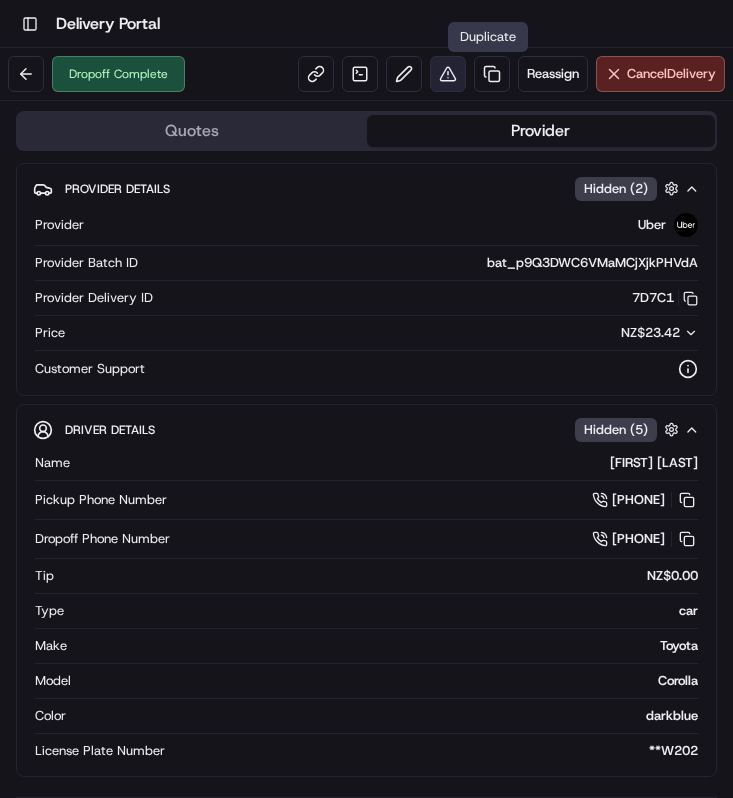click at bounding box center [448, 74] 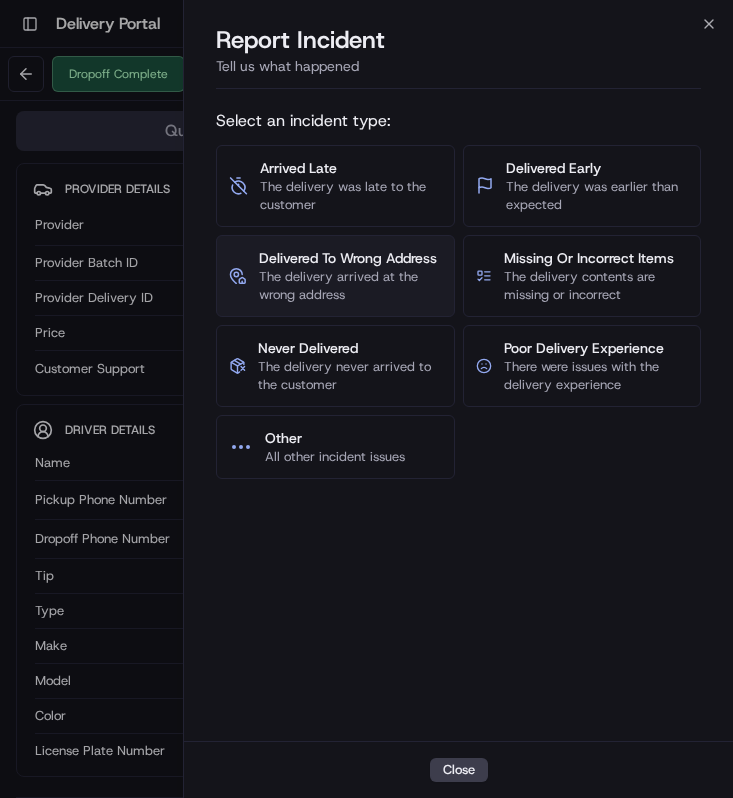 click on "The delivery arrived at the wrong address" at bounding box center (350, 286) 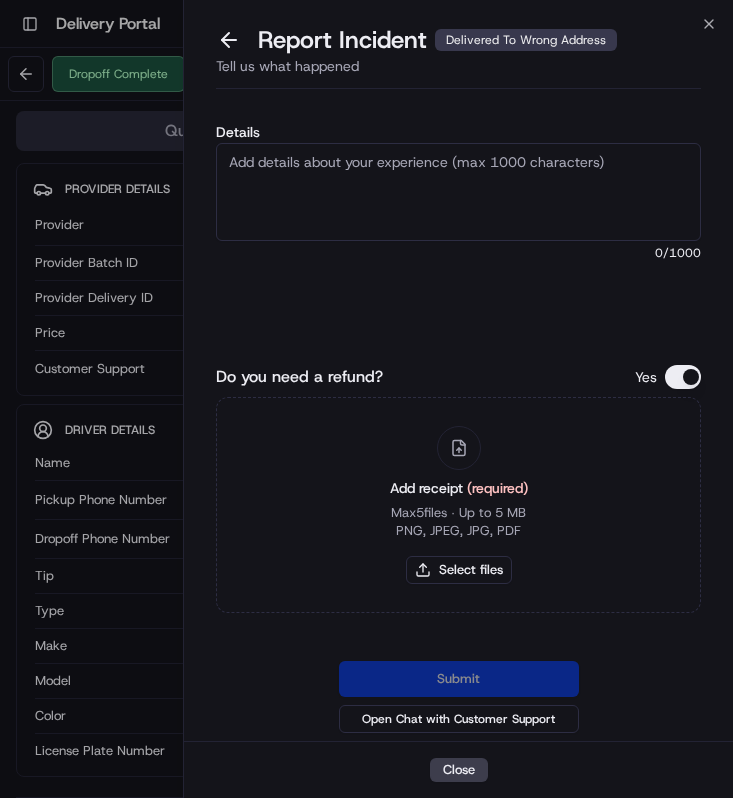 click on "Details" at bounding box center (458, 192) 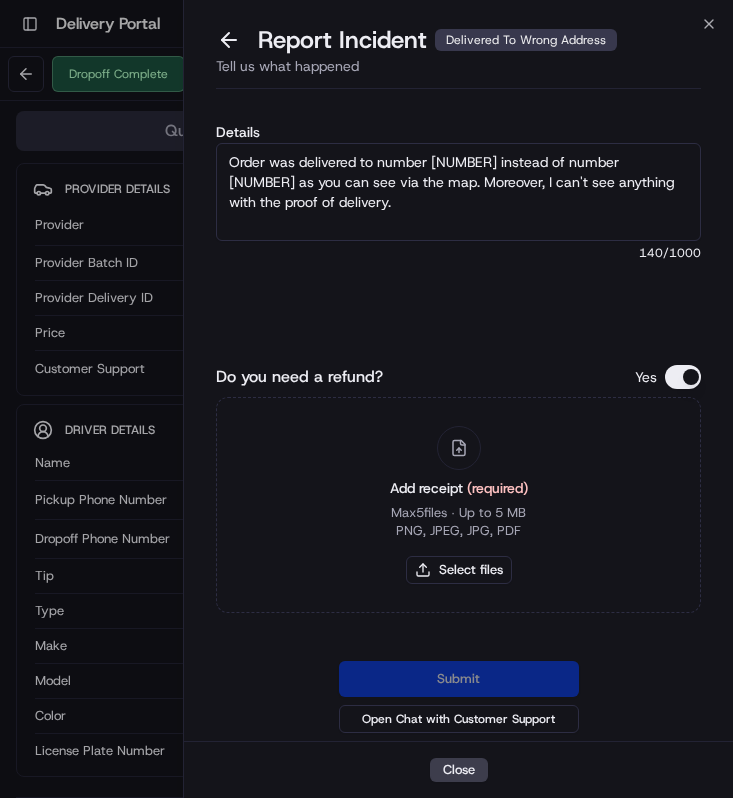 type on "Order was delivered to number [NUMBER] instead of number [NUMBER] as you can see via the map. Moreover, I can't see anything with the proof of delivery." 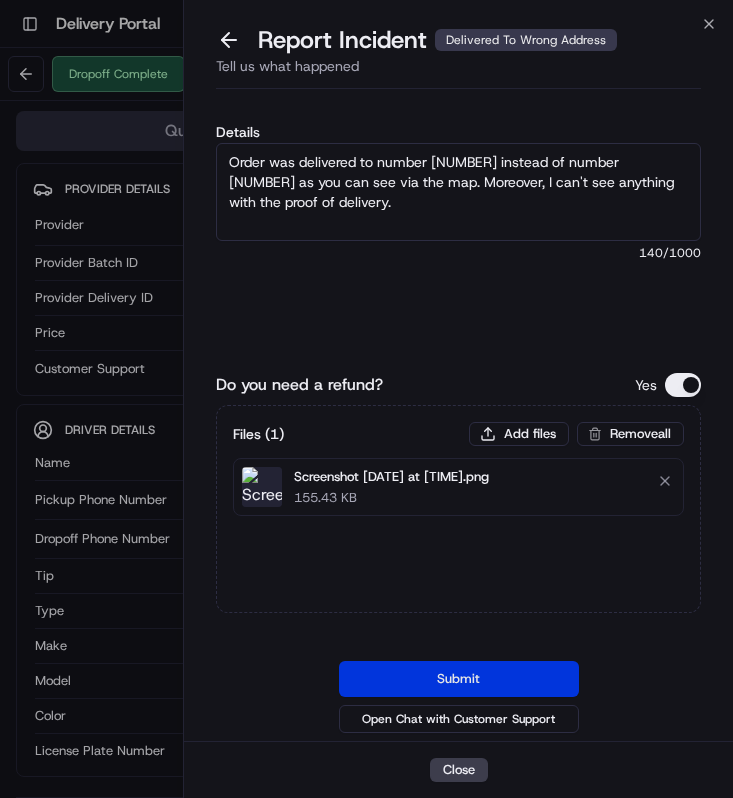 click on "Submit" at bounding box center [459, 679] 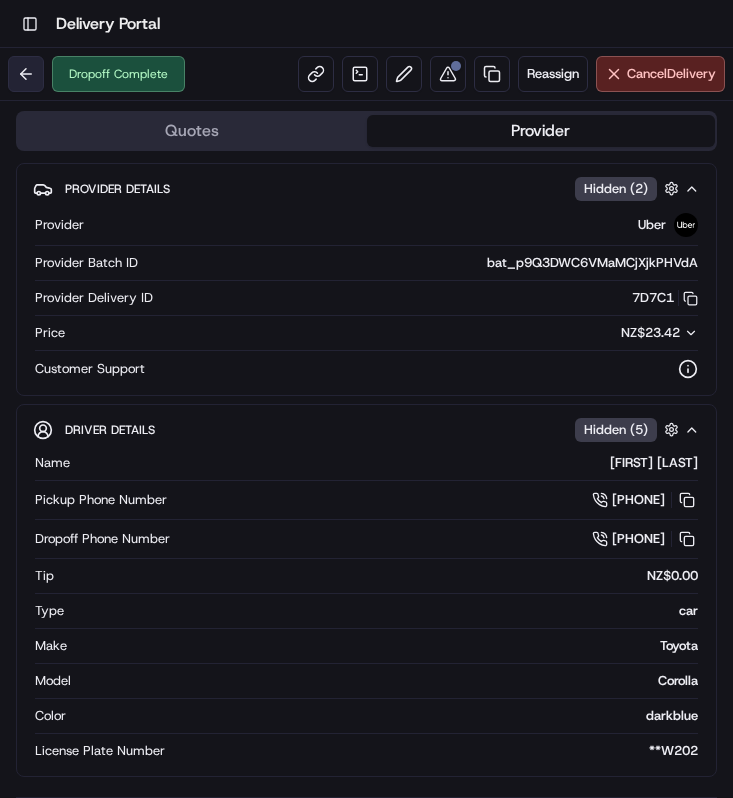 click at bounding box center (26, 74) 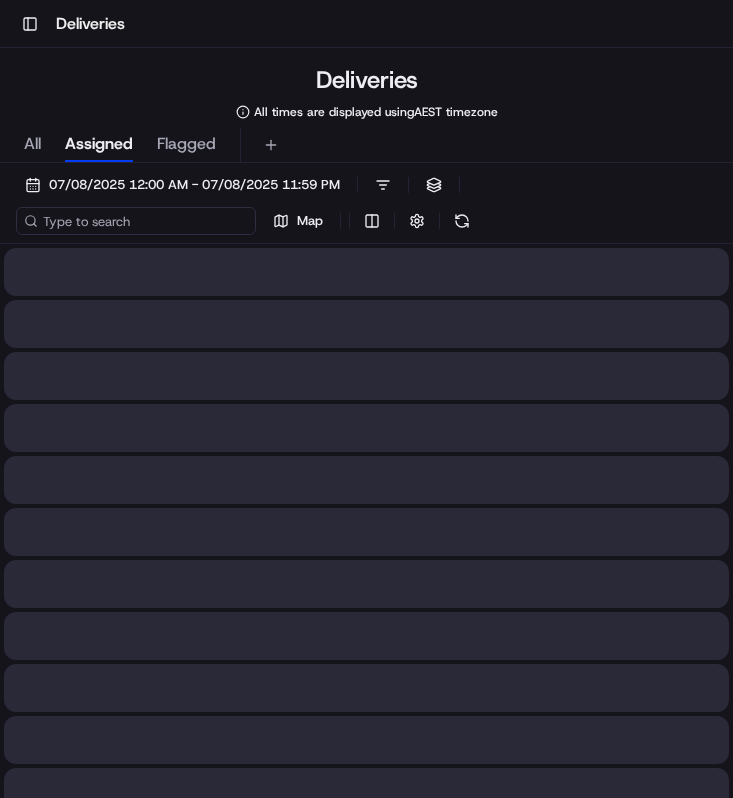 click at bounding box center [136, 221] 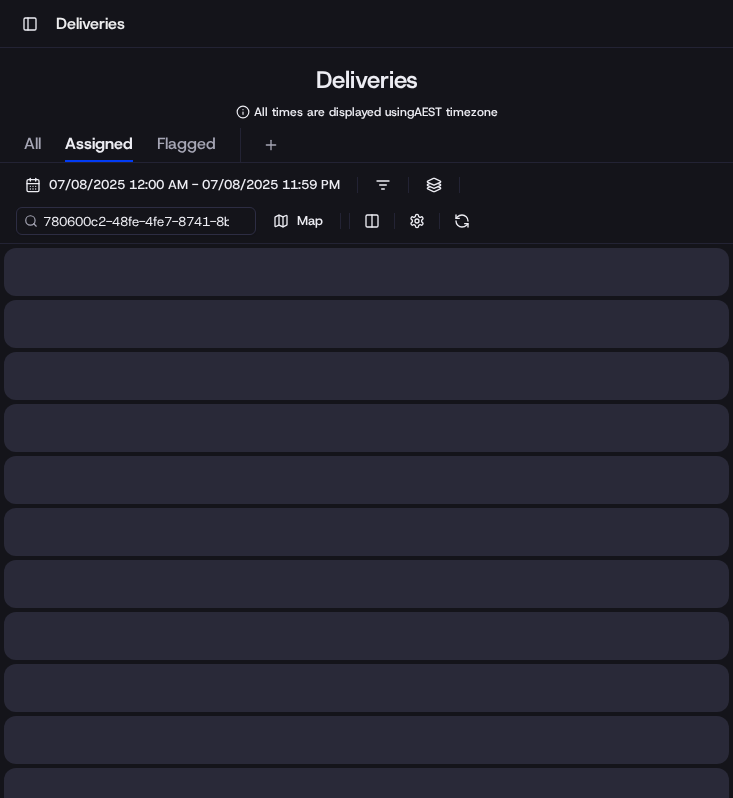 scroll, scrollTop: 0, scrollLeft: 89, axis: horizontal 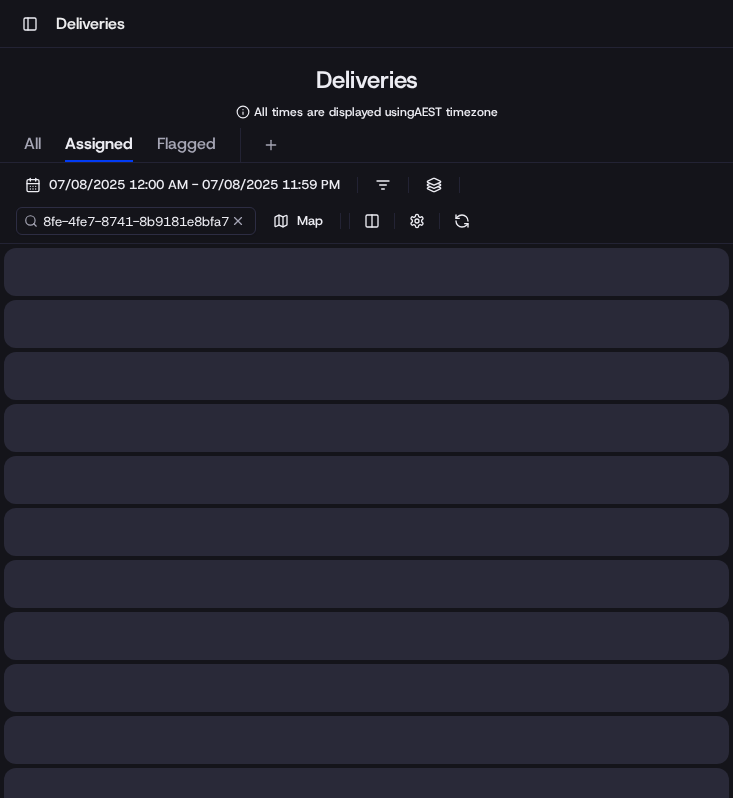 type on "780600c2-48fe-4fe7-8741-8b9181e8bfa7" 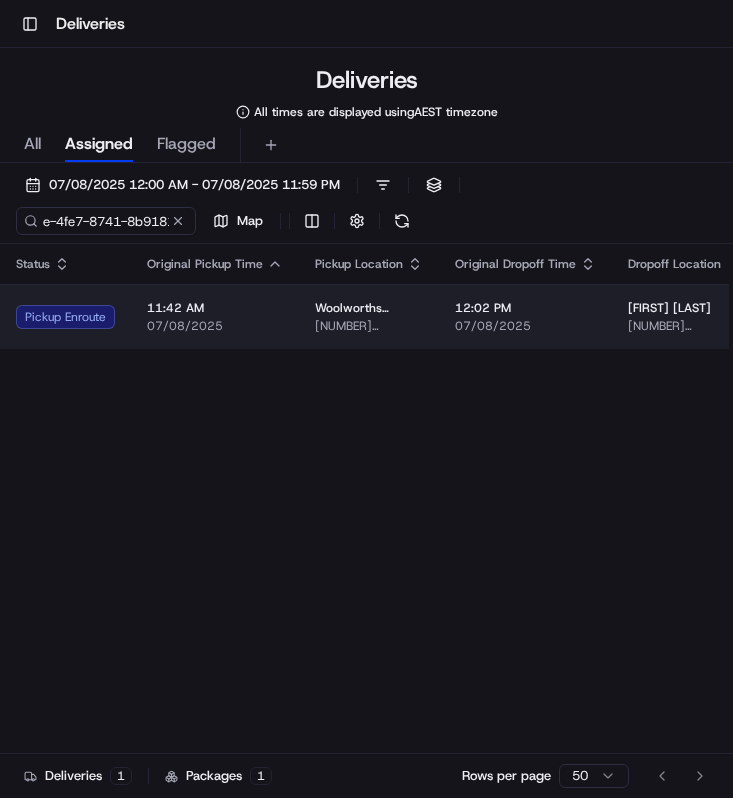 click on "07/08/2025" at bounding box center [215, 326] 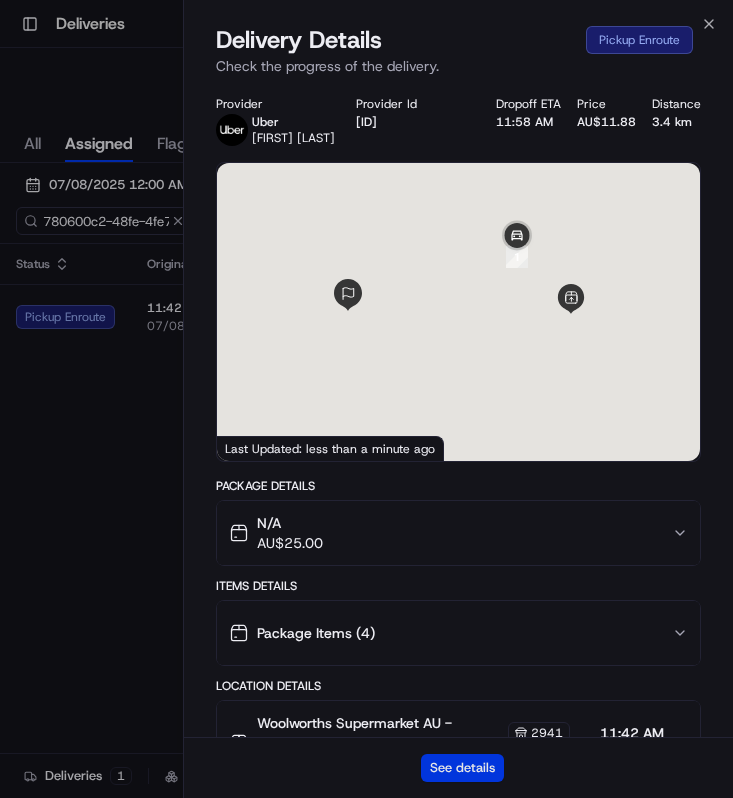 click on "See details" at bounding box center [462, 768] 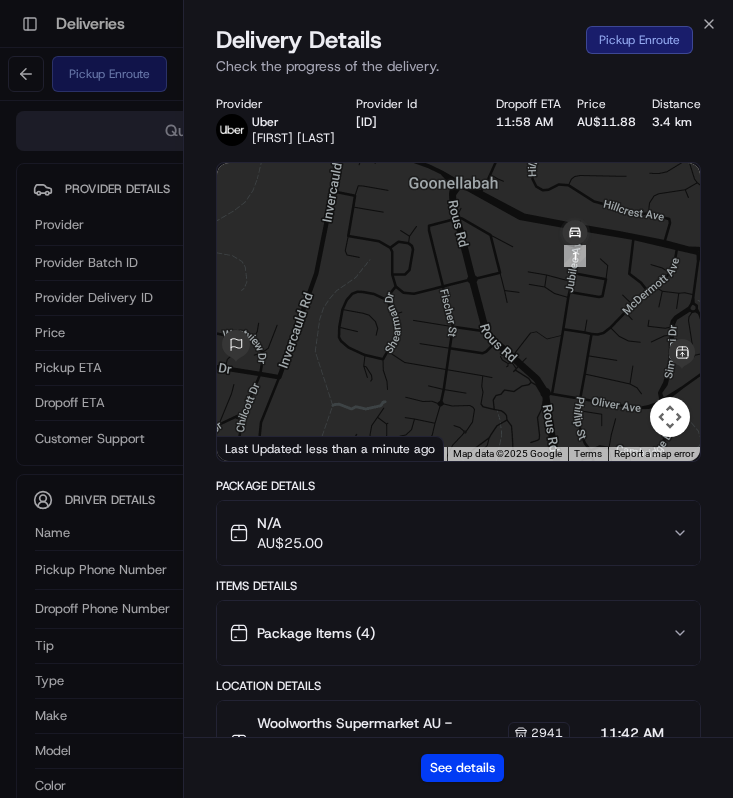click on "Delivery Details Pickup Enroute" at bounding box center (458, 40) 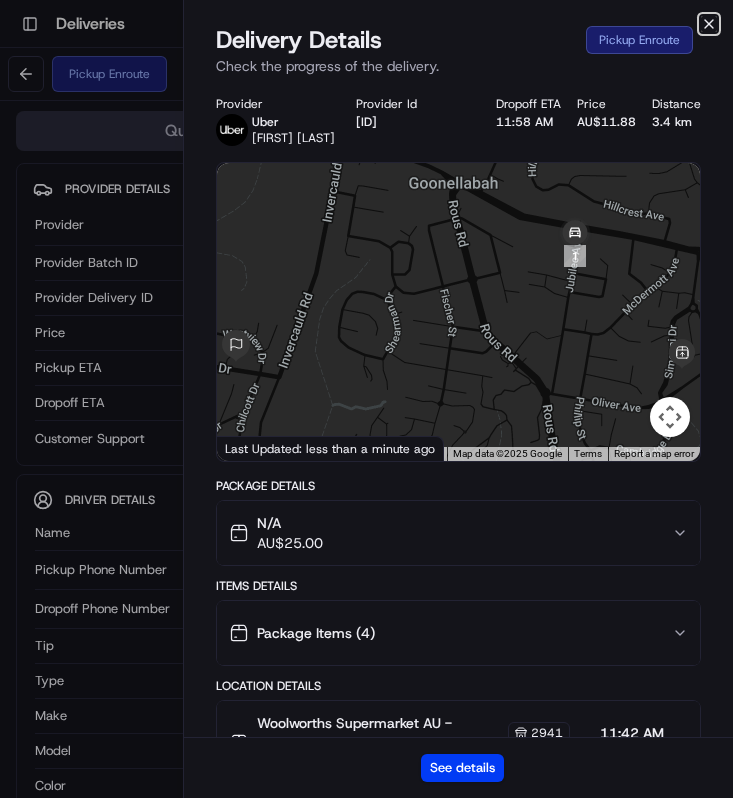 click 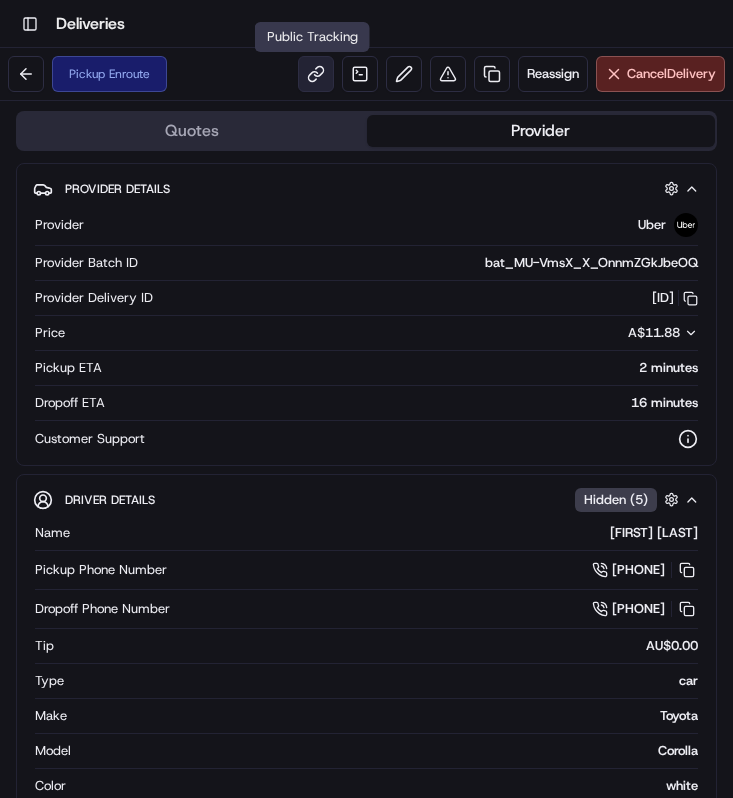 click at bounding box center [316, 74] 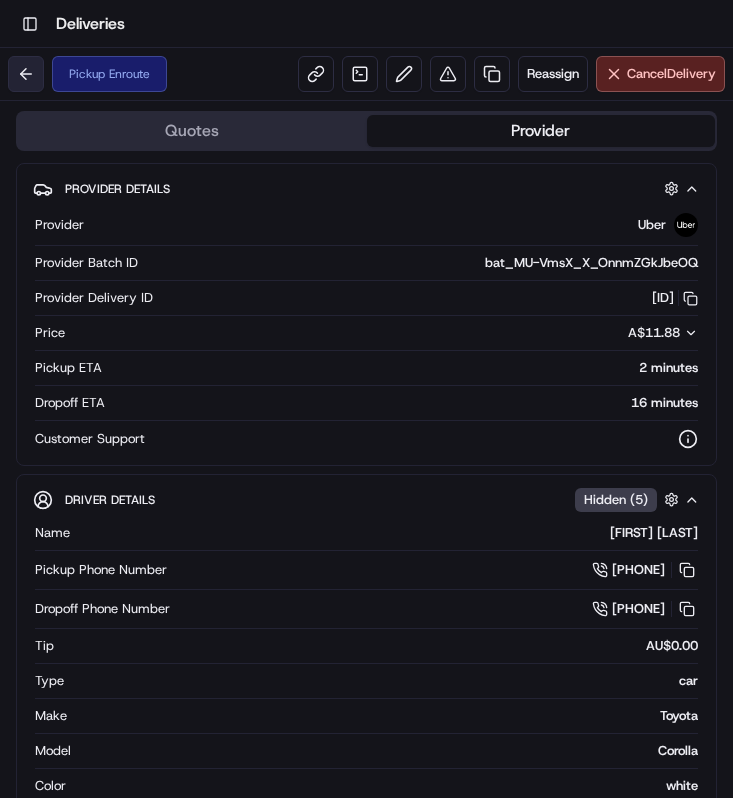 click at bounding box center (26, 74) 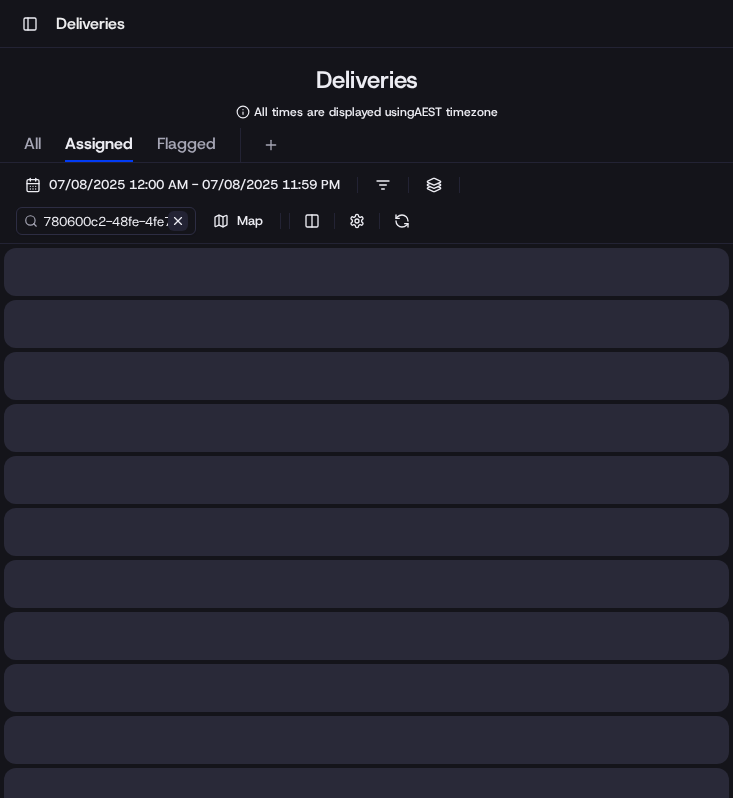 click at bounding box center [178, 221] 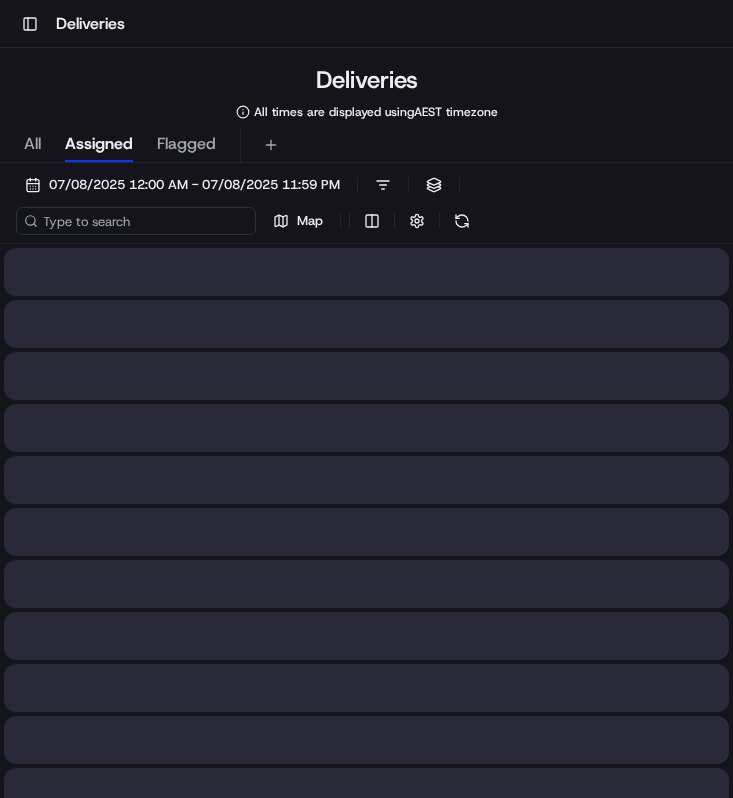 click at bounding box center [136, 221] 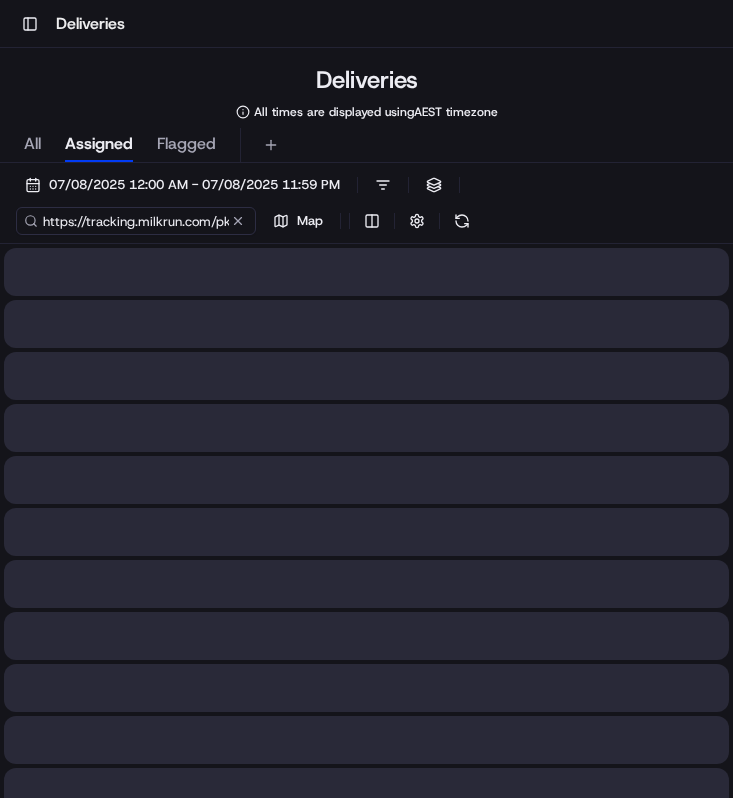 scroll, scrollTop: 0, scrollLeft: 177, axis: horizontal 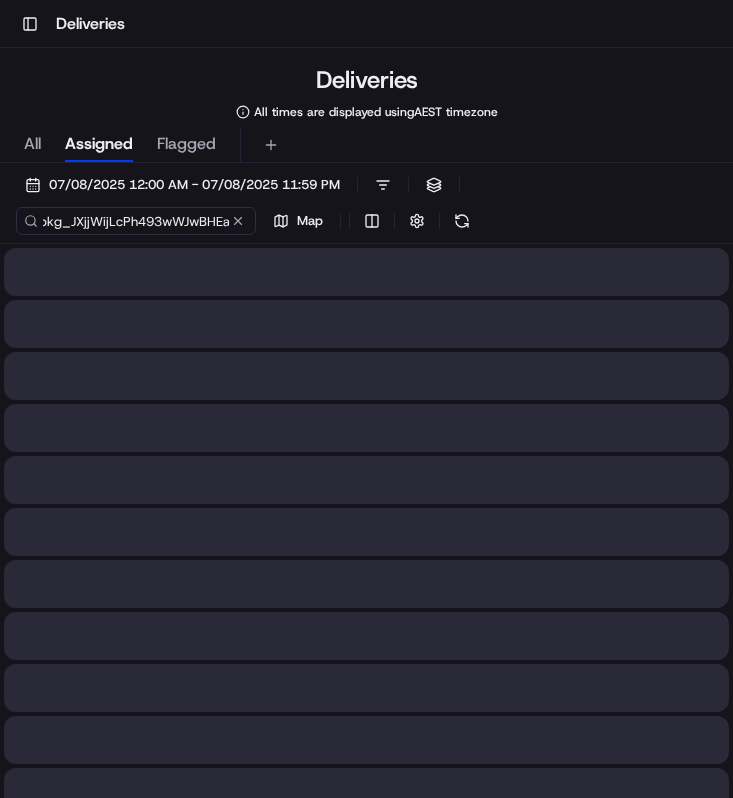 type on "https://tracking.milkrun.com/pkg_JXjjWijLcPh493wWJwBHEa" 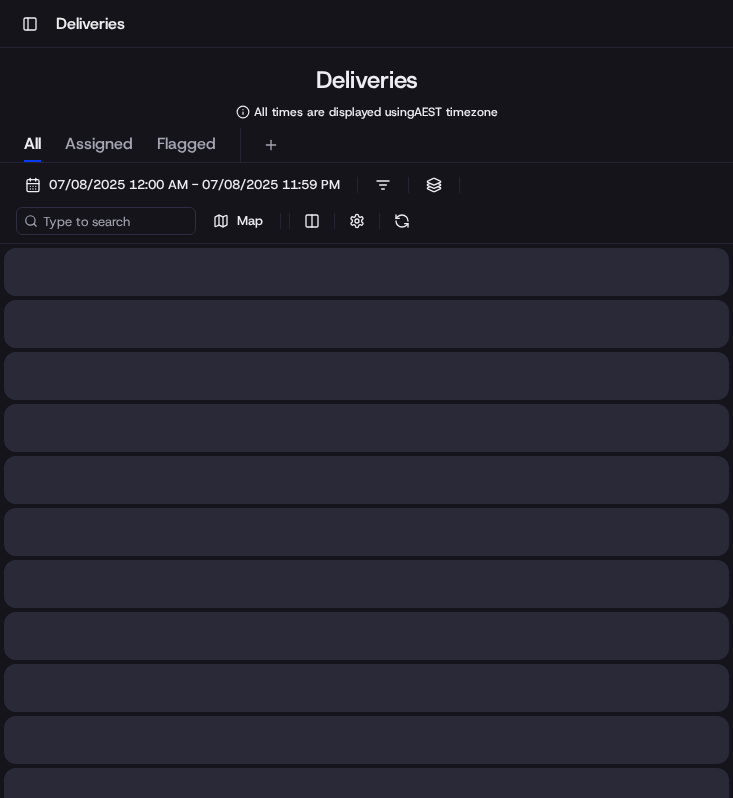 scroll, scrollTop: 0, scrollLeft: 0, axis: both 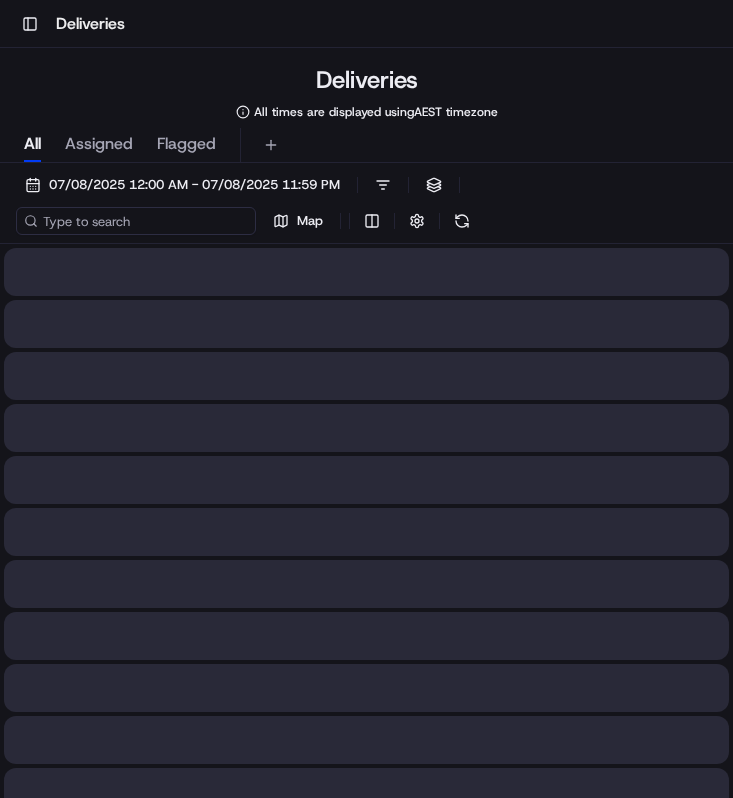 click at bounding box center (136, 221) 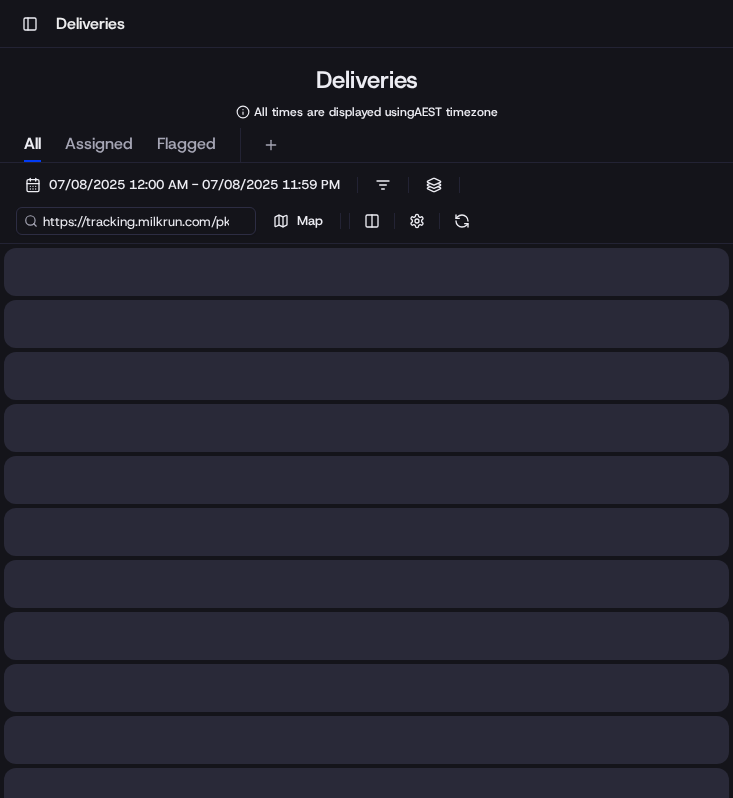 scroll, scrollTop: 0, scrollLeft: 177, axis: horizontal 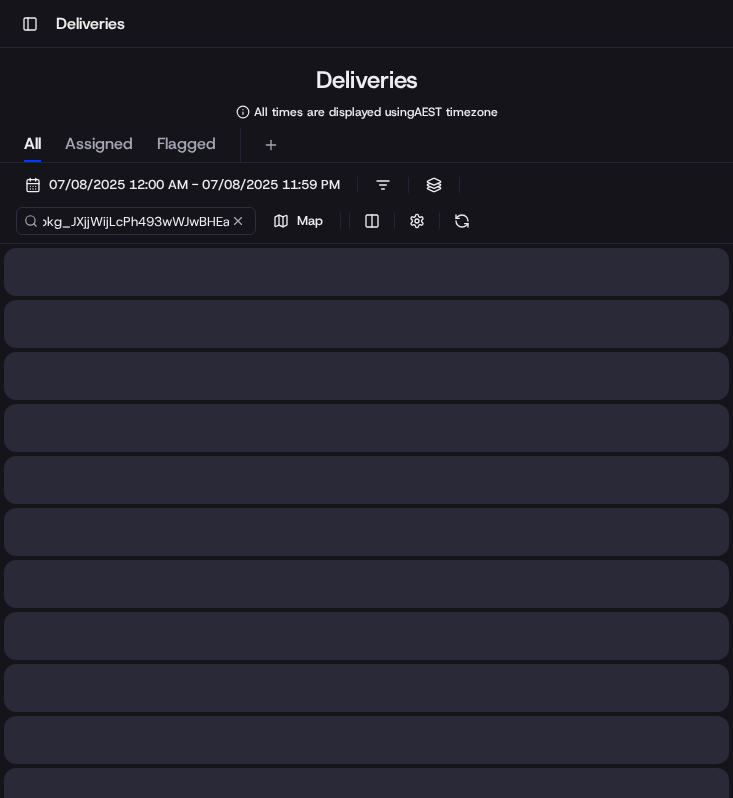 type on "https://tracking.milkrun.com/pkg_JXjjWijLcPh493wWJwBHEa" 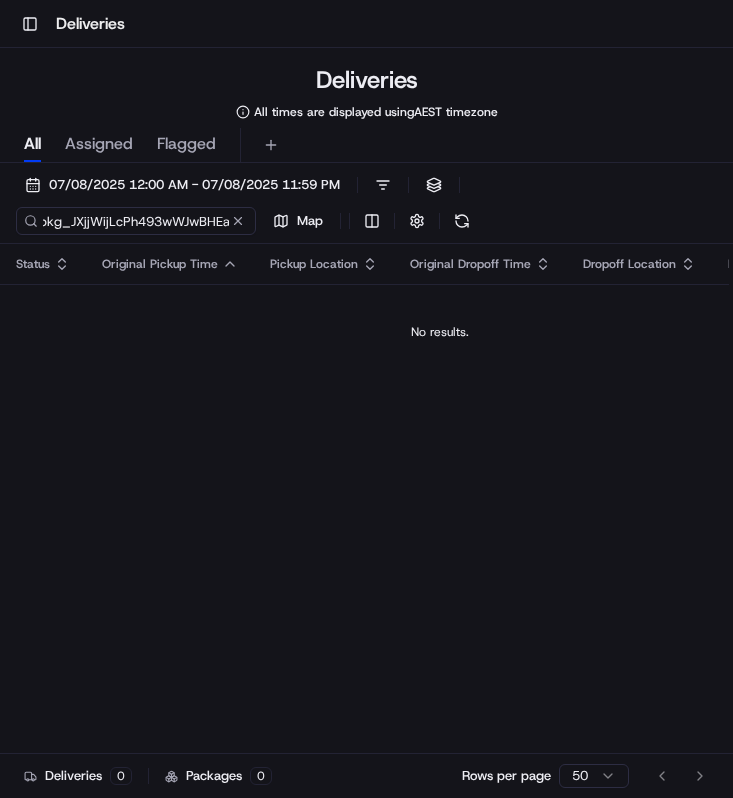 scroll, scrollTop: 0, scrollLeft: 0, axis: both 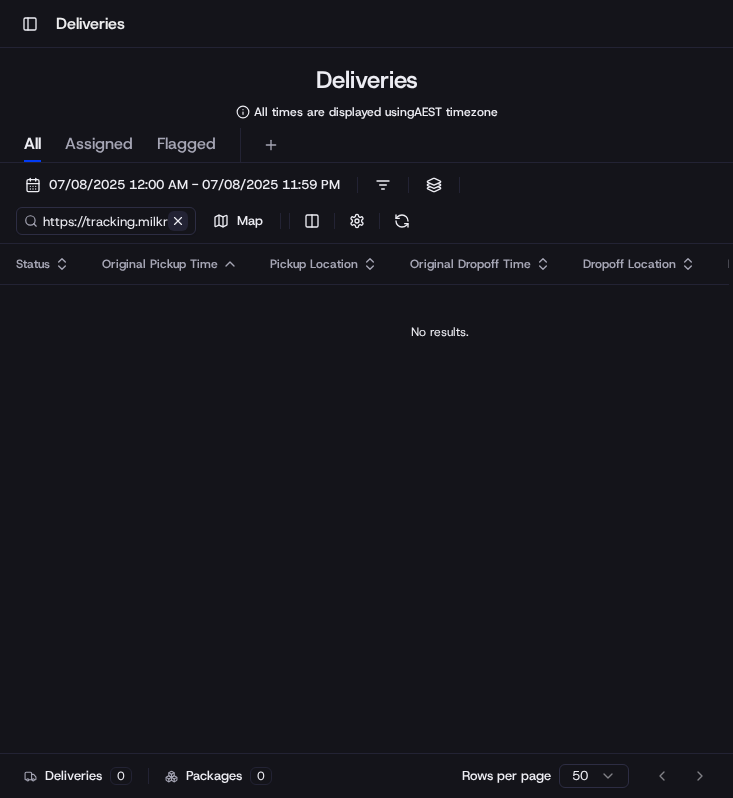 click on "Map" at bounding box center [216, 221] 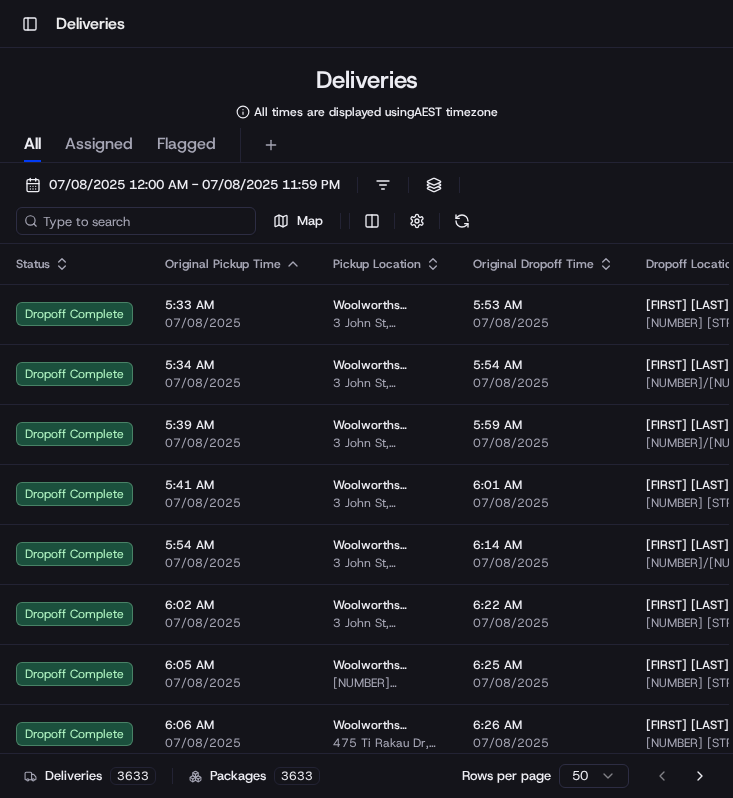 click at bounding box center (136, 221) 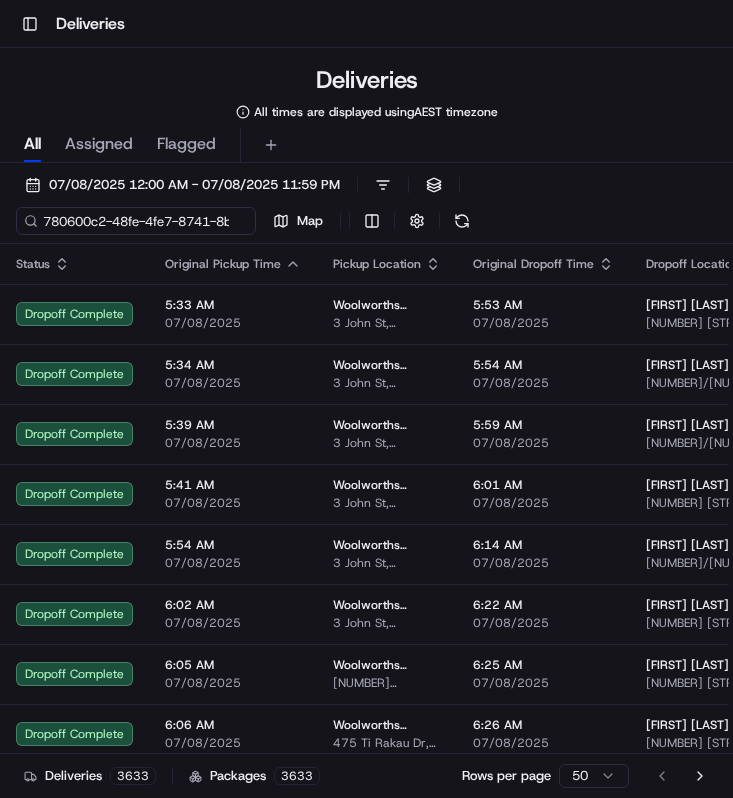 scroll, scrollTop: 0, scrollLeft: 89, axis: horizontal 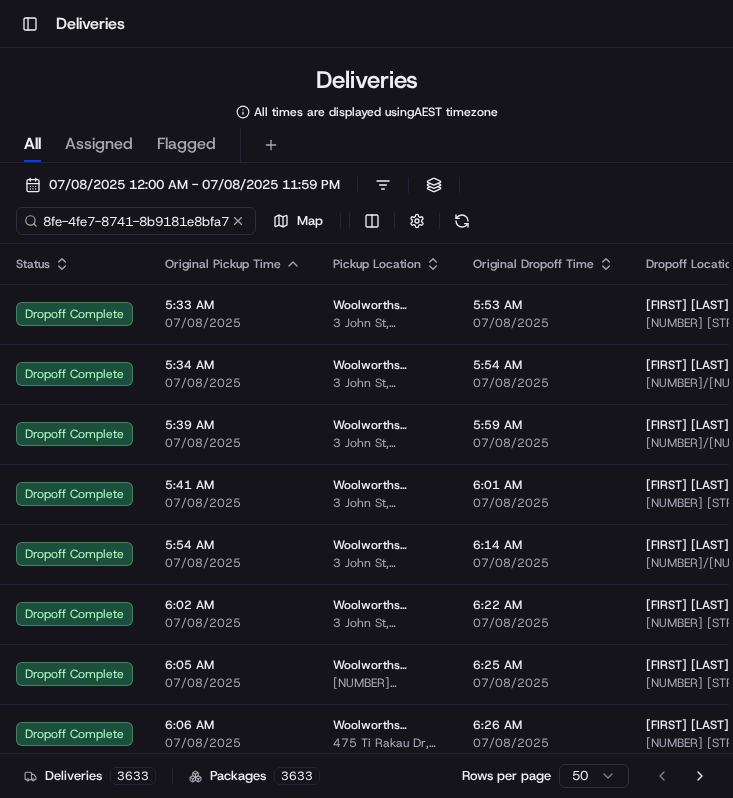 type on "780600c2-48fe-4fe7-8741-8b9181e8bfa7" 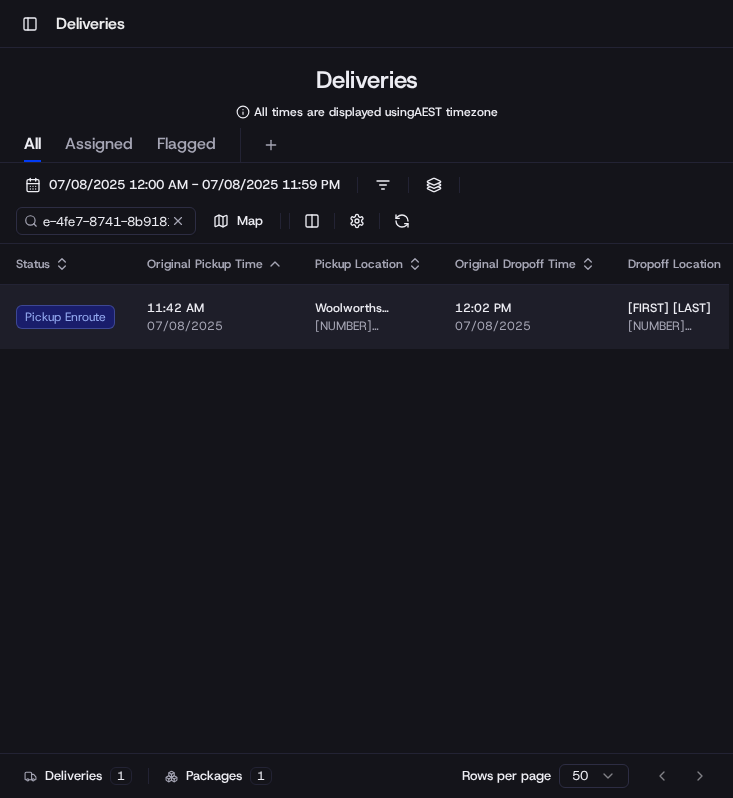 click on "Woolworths Supermarket AU - Goonellabah Store Manager [NUMBER] [STREET], [CITY], [STATE] [POSTAL_CODE], [COUNTRY] [TIME] [DATE] [CITY] [STREET], [CITY], [STATE] [POSTAL_CODE], [COUNTRY] [TIME] [DATE]" at bounding box center [369, 316] 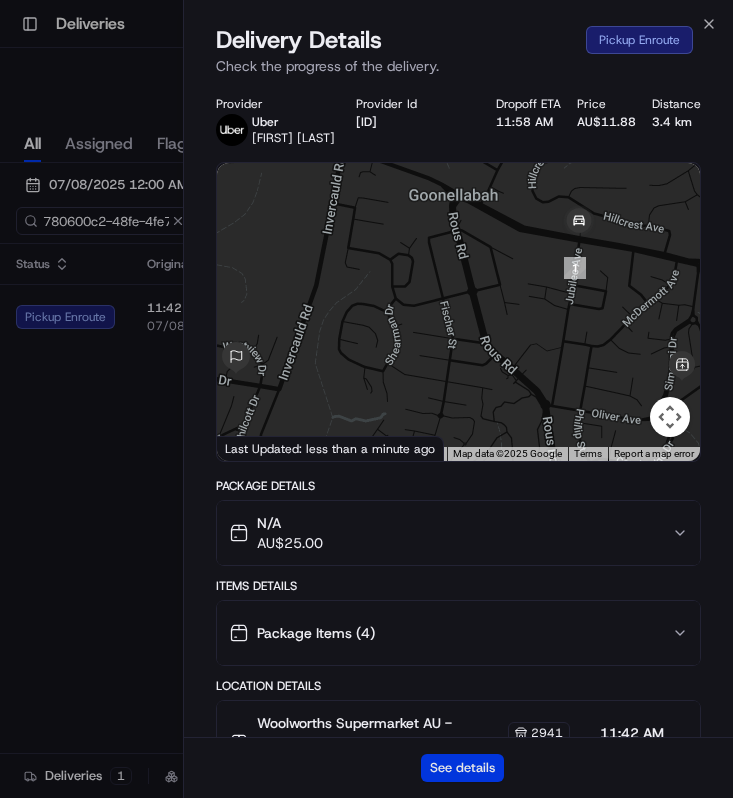 click on "See details" at bounding box center (462, 768) 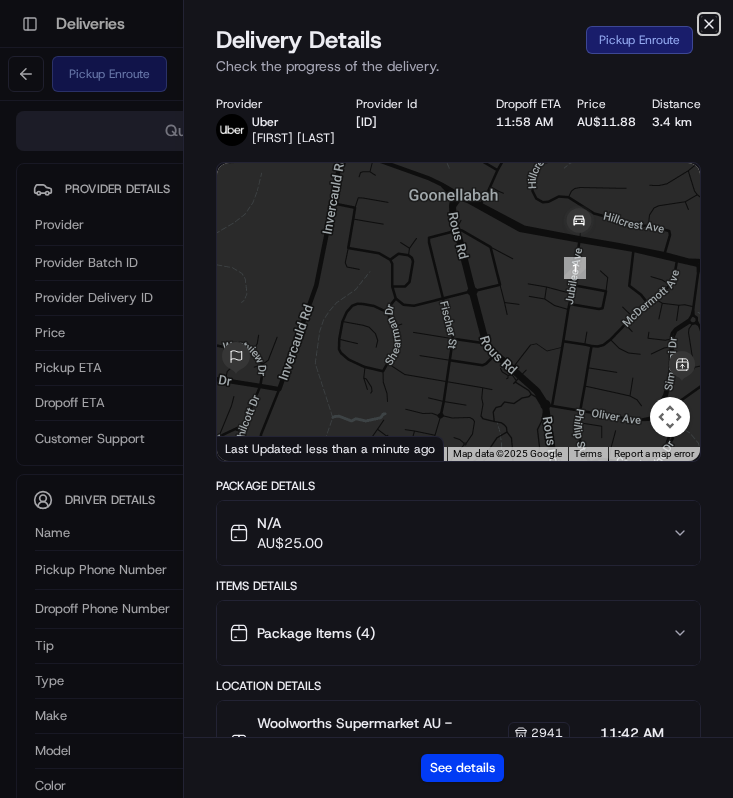 click 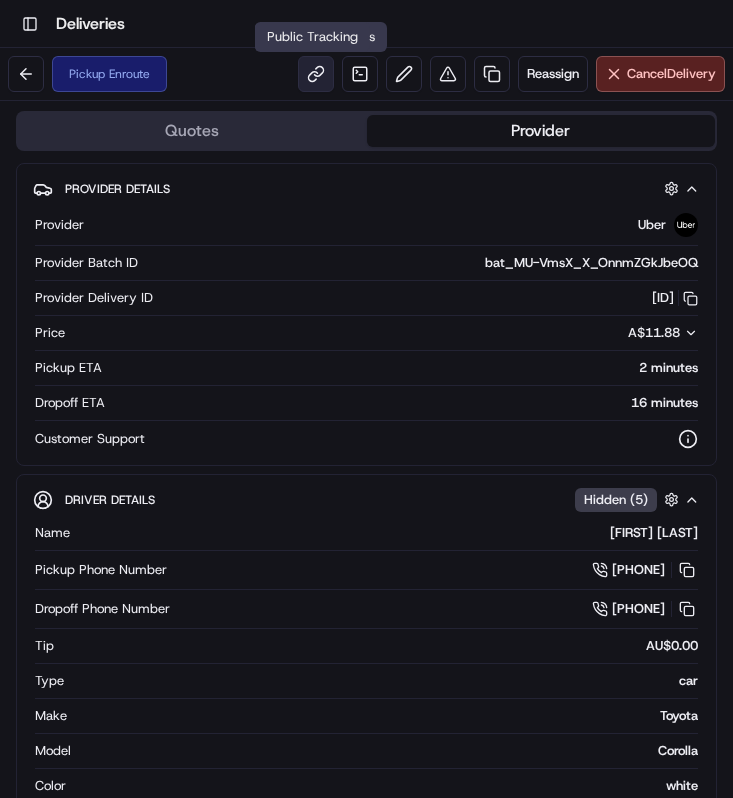 click at bounding box center (316, 74) 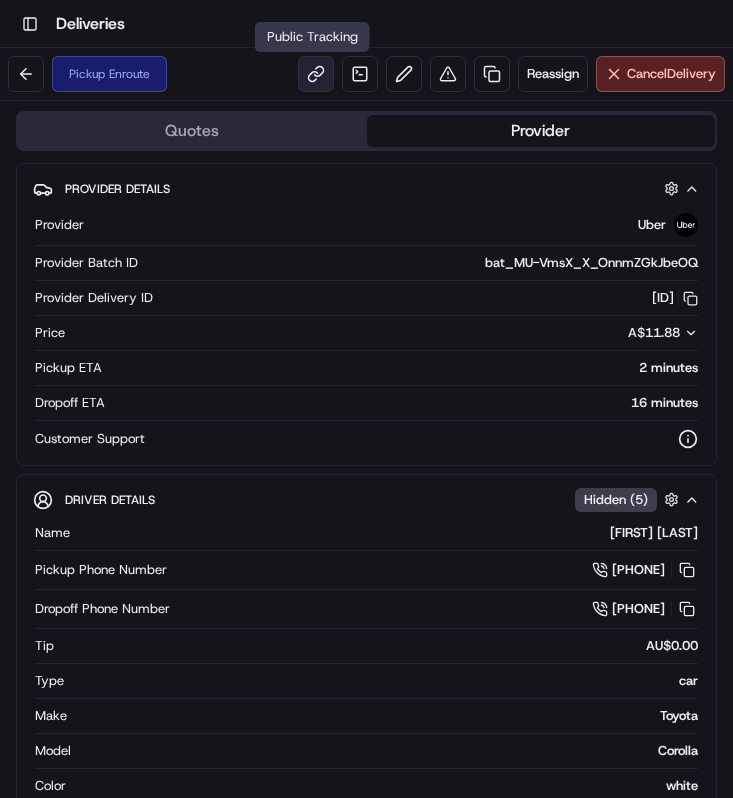click at bounding box center [316, 74] 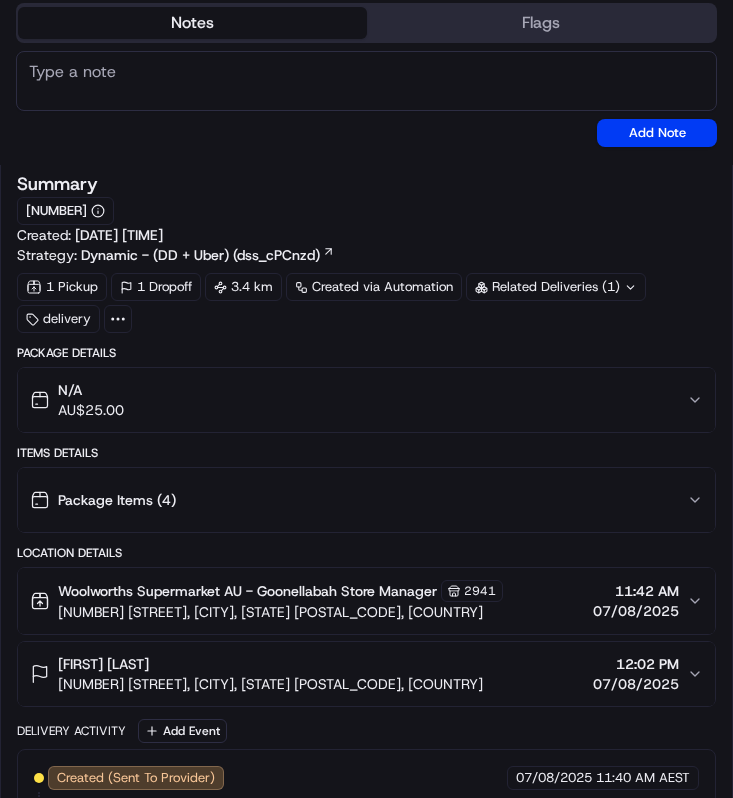 scroll, scrollTop: 883, scrollLeft: 0, axis: vertical 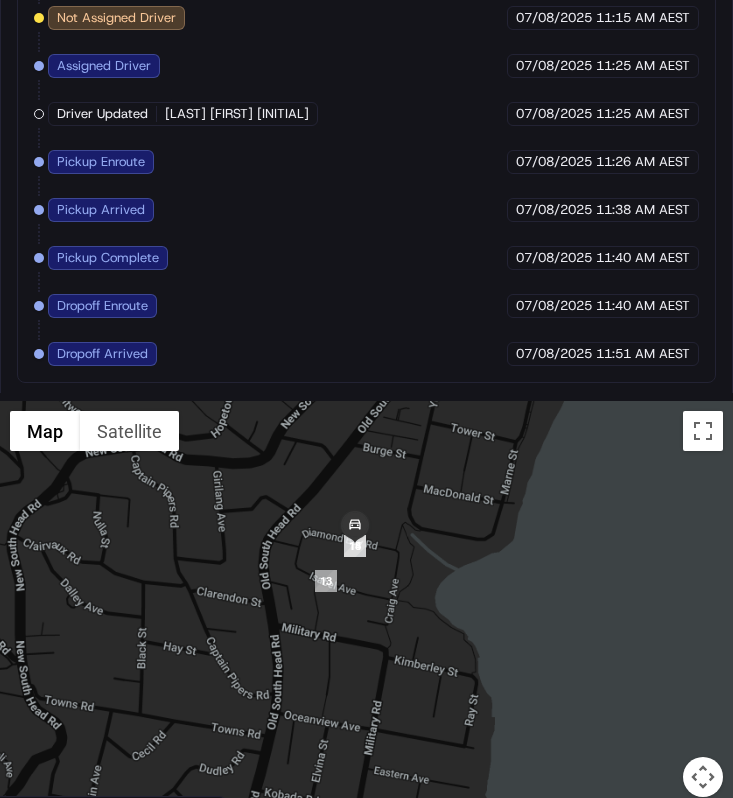 drag, startPoint x: 387, startPoint y: 527, endPoint x: 403, endPoint y: 645, distance: 119.0798 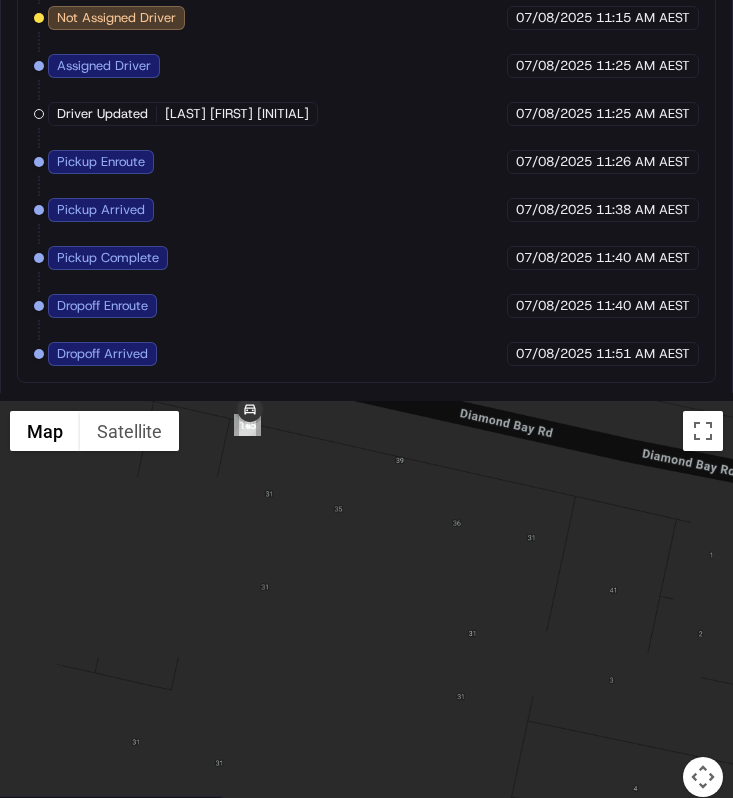 drag, startPoint x: 383, startPoint y: 595, endPoint x: 534, endPoint y: 757, distance: 221.46106 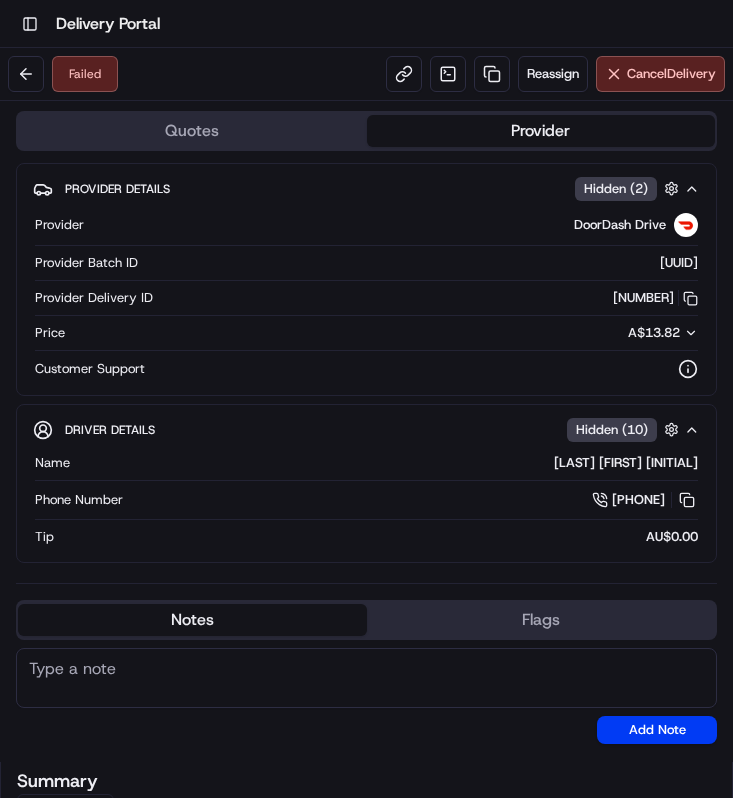 scroll, scrollTop: 0, scrollLeft: 0, axis: both 